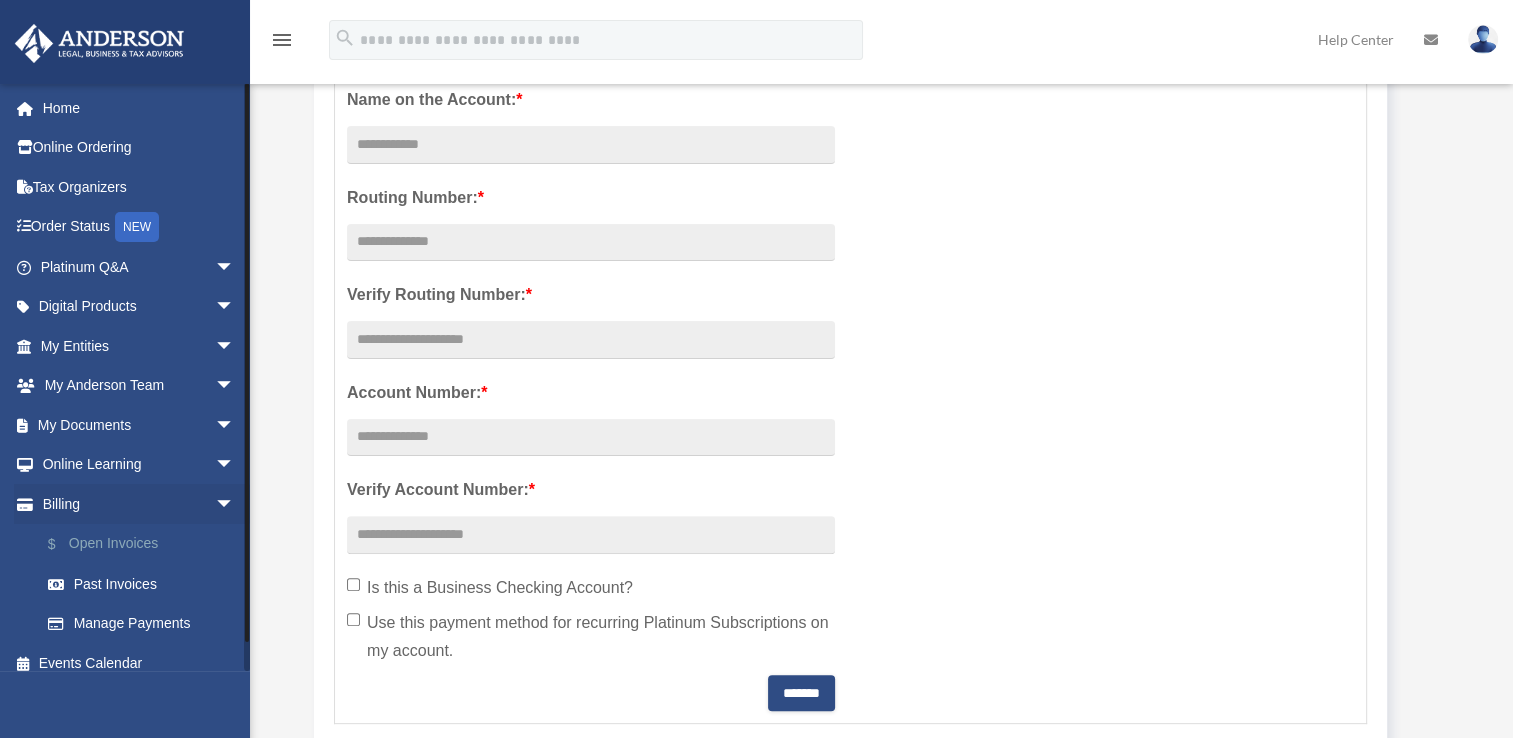 scroll, scrollTop: 500, scrollLeft: 0, axis: vertical 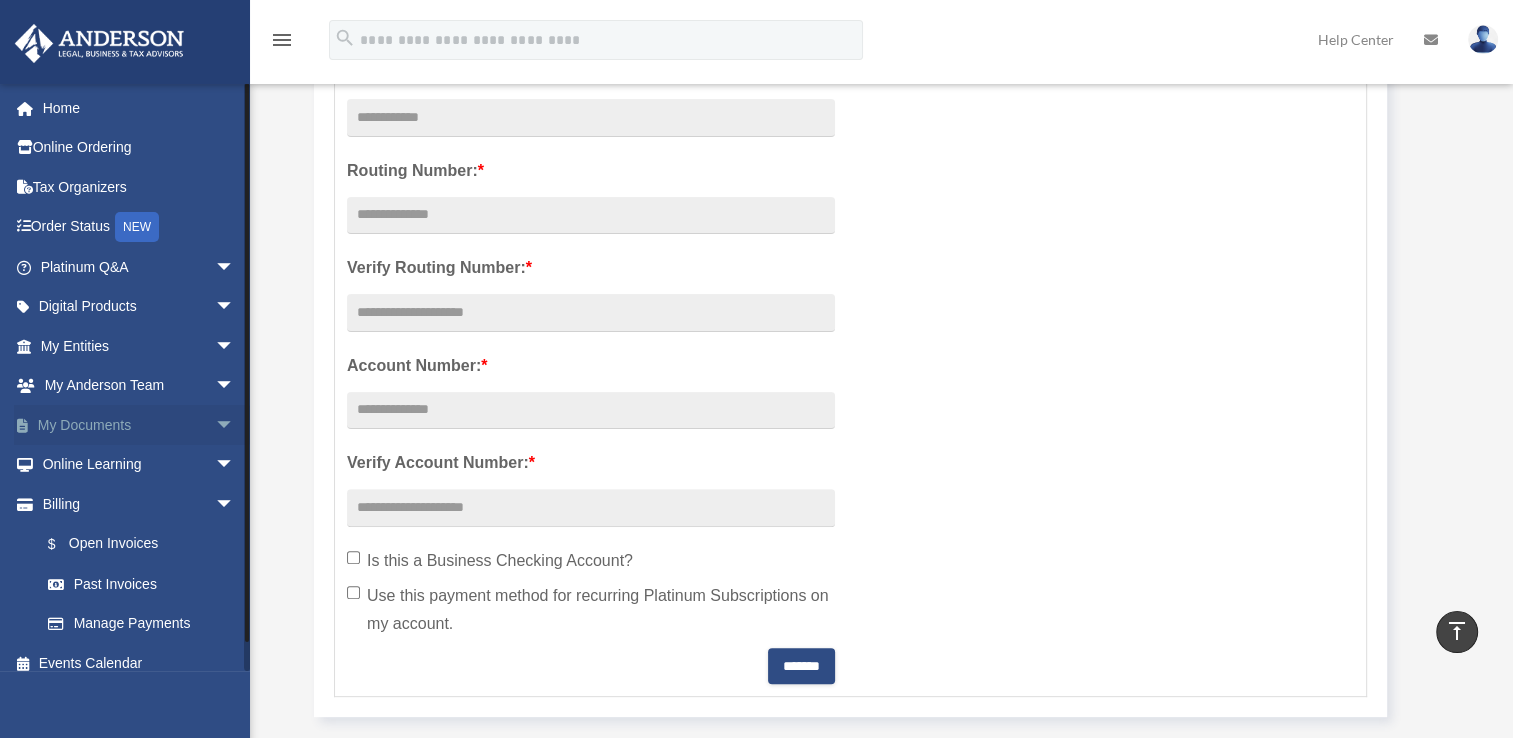click on "arrow_drop_down" at bounding box center [235, 425] 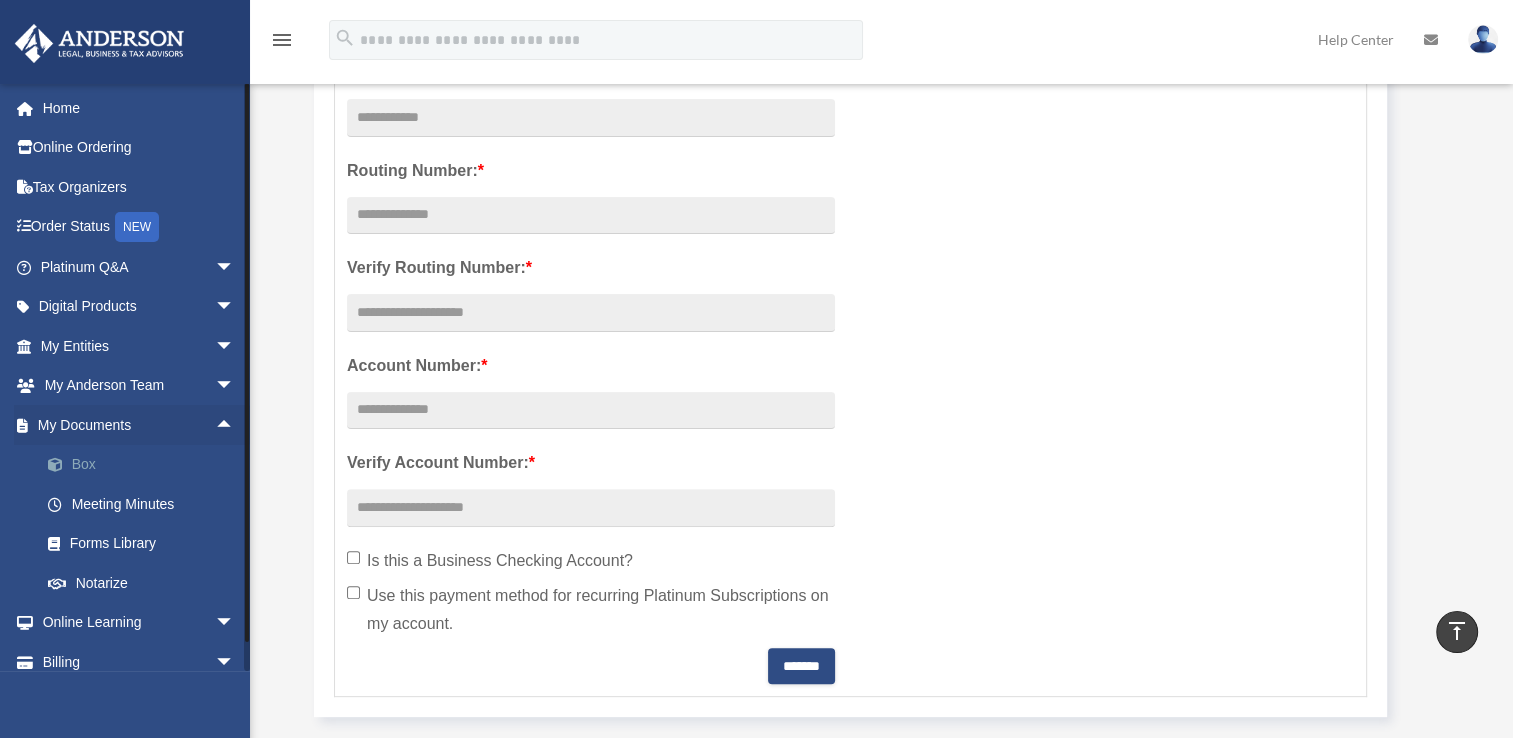 click on "Box" at bounding box center (146, 465) 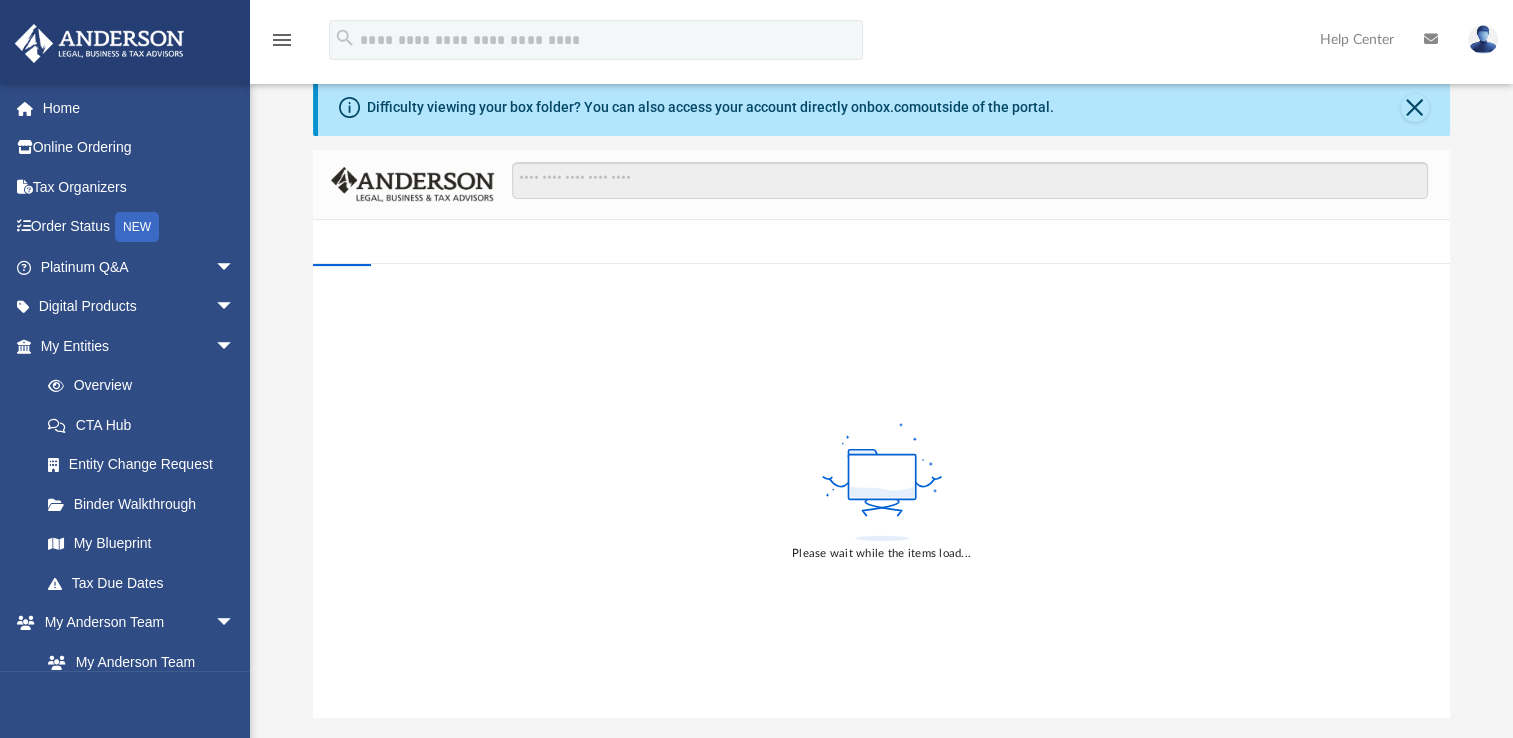 scroll, scrollTop: 100, scrollLeft: 0, axis: vertical 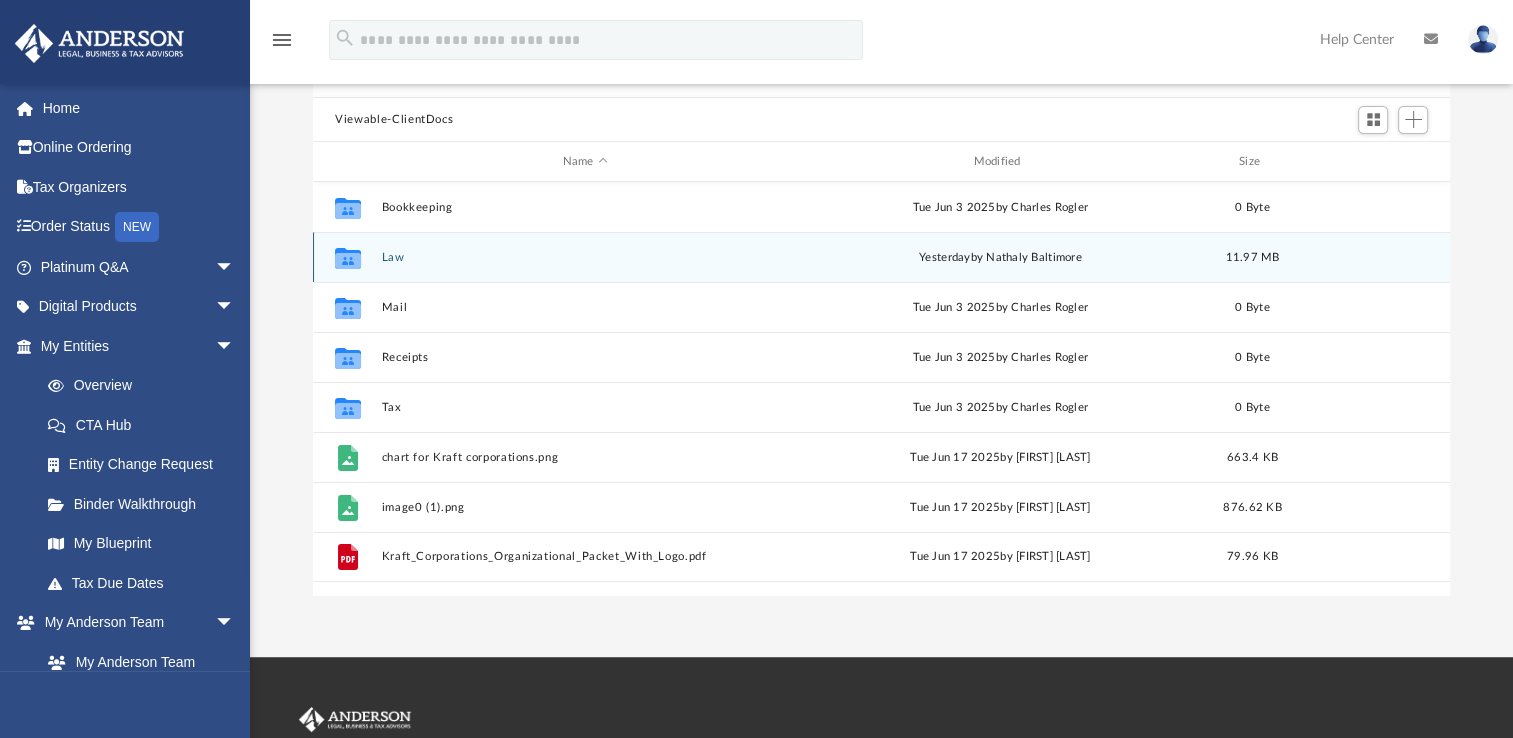 click on "Collaborated Folder Law yesterday  by Nathaly Baltimore 11.97 MB" at bounding box center [881, 257] 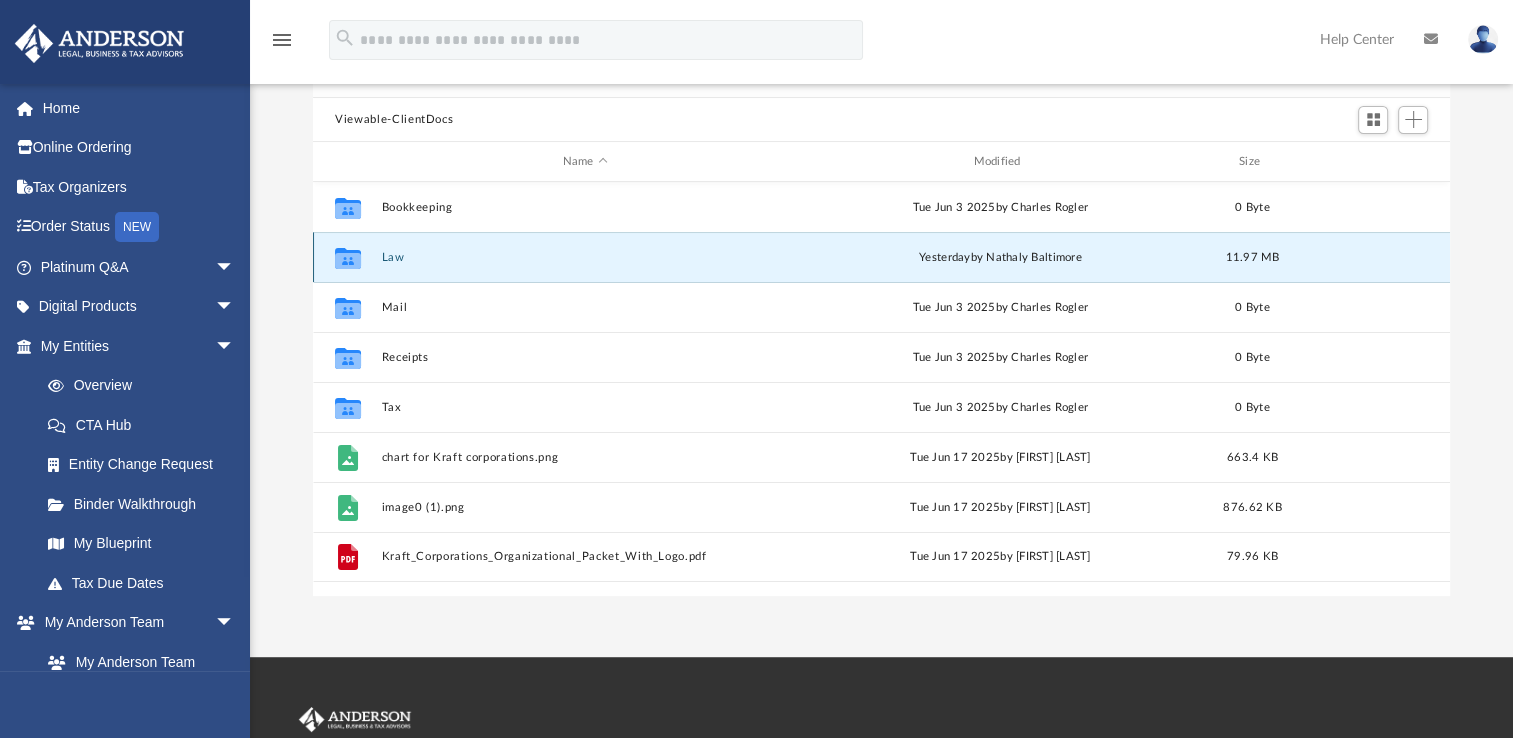 click on "Law" at bounding box center [585, 257] 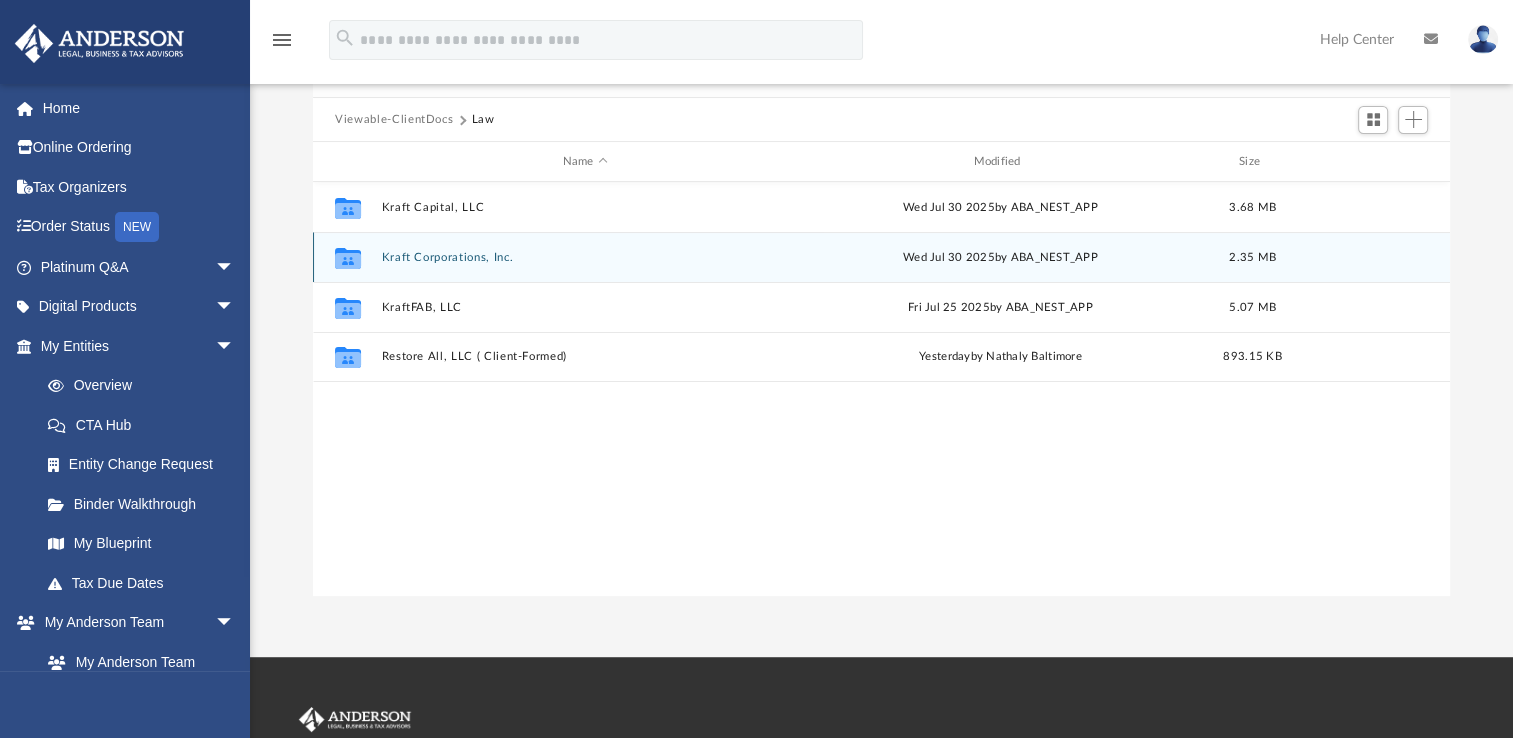 click on "Collaborated Folder Kraft Corporations, Inc. Wed Jul 30 2025  by ABA_NEST_APP 2.35 MB" at bounding box center (881, 257) 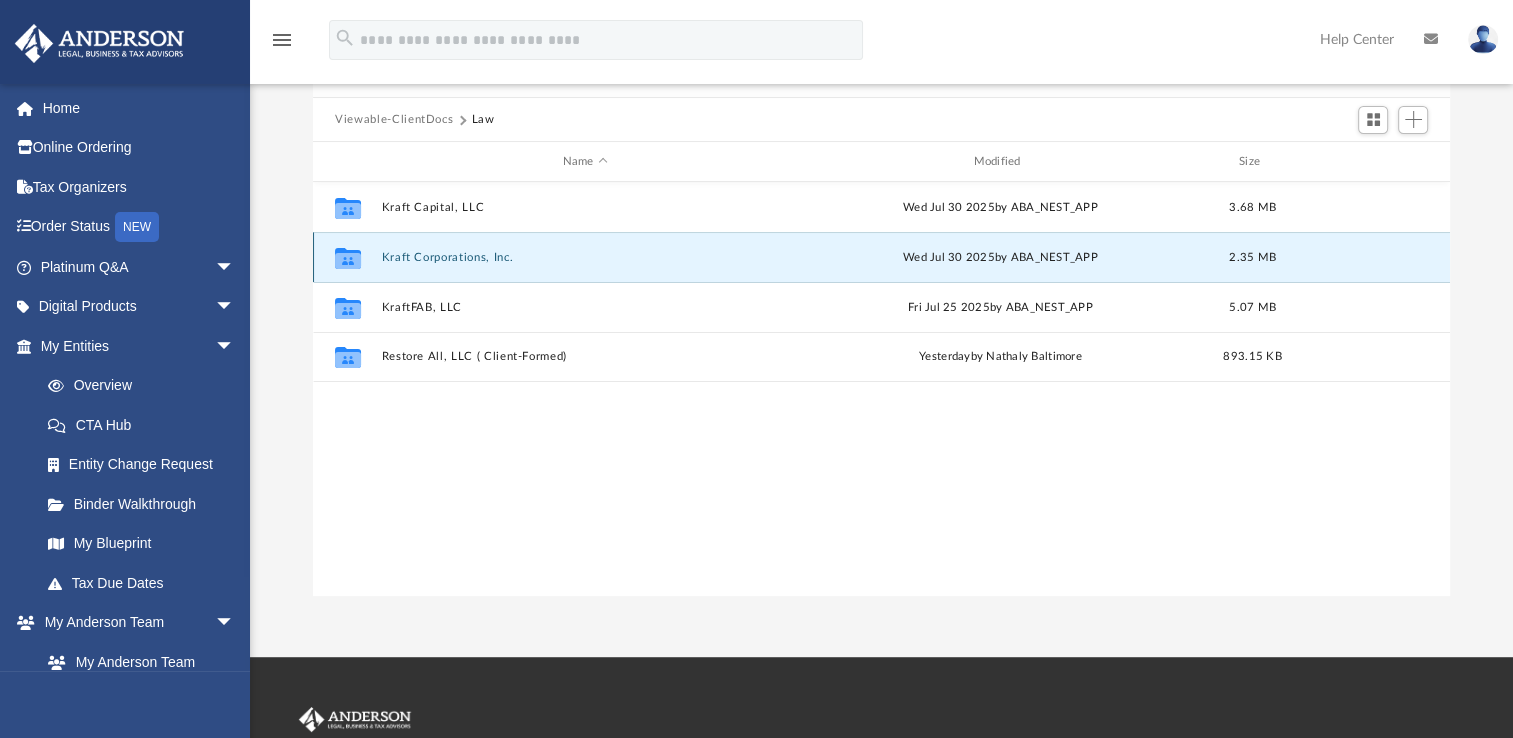 click on "Kraft Corporations, Inc." at bounding box center (585, 257) 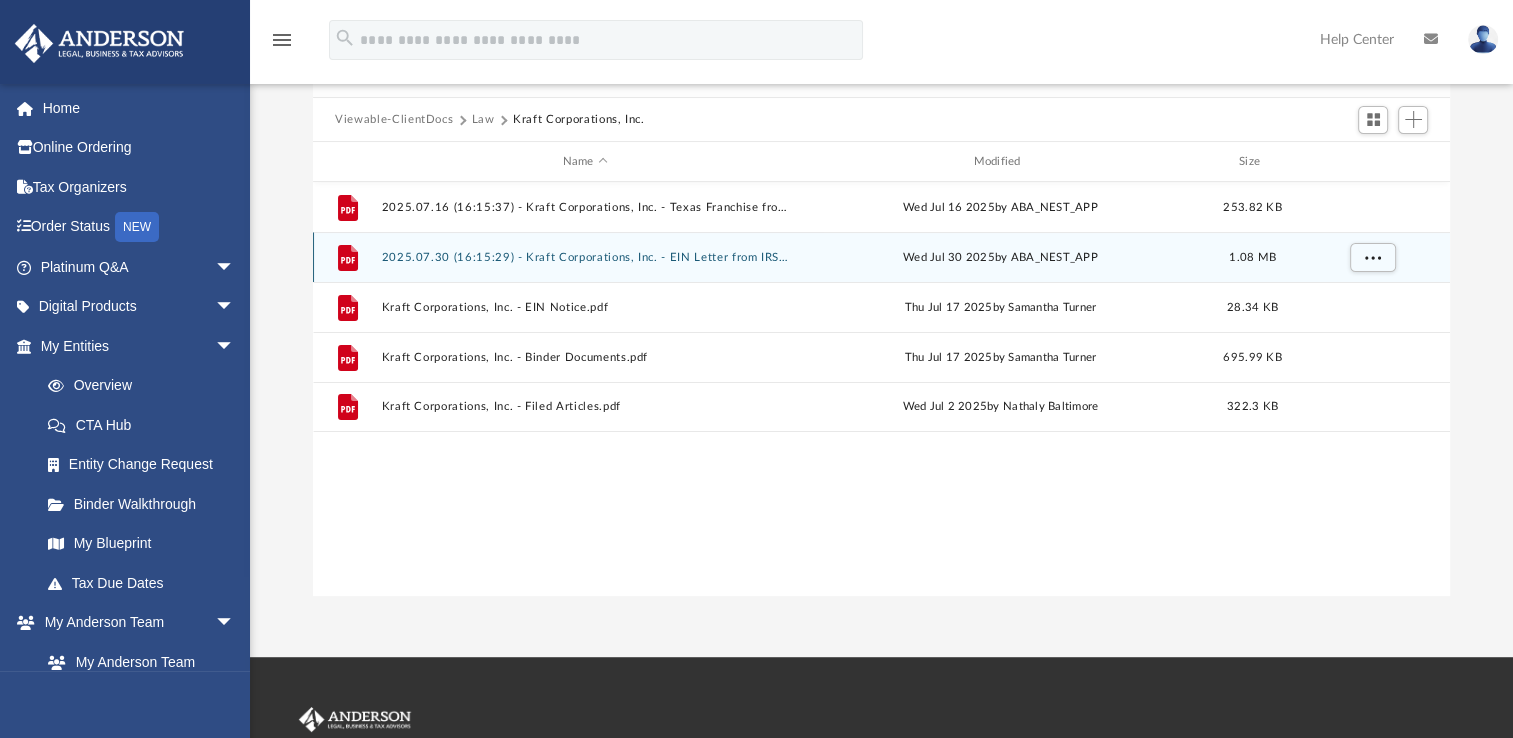 click on "2025.07.30 (16:15:29) - Kraft Corporations, Inc. - EIN Letter from IRS.pdf" at bounding box center (585, 257) 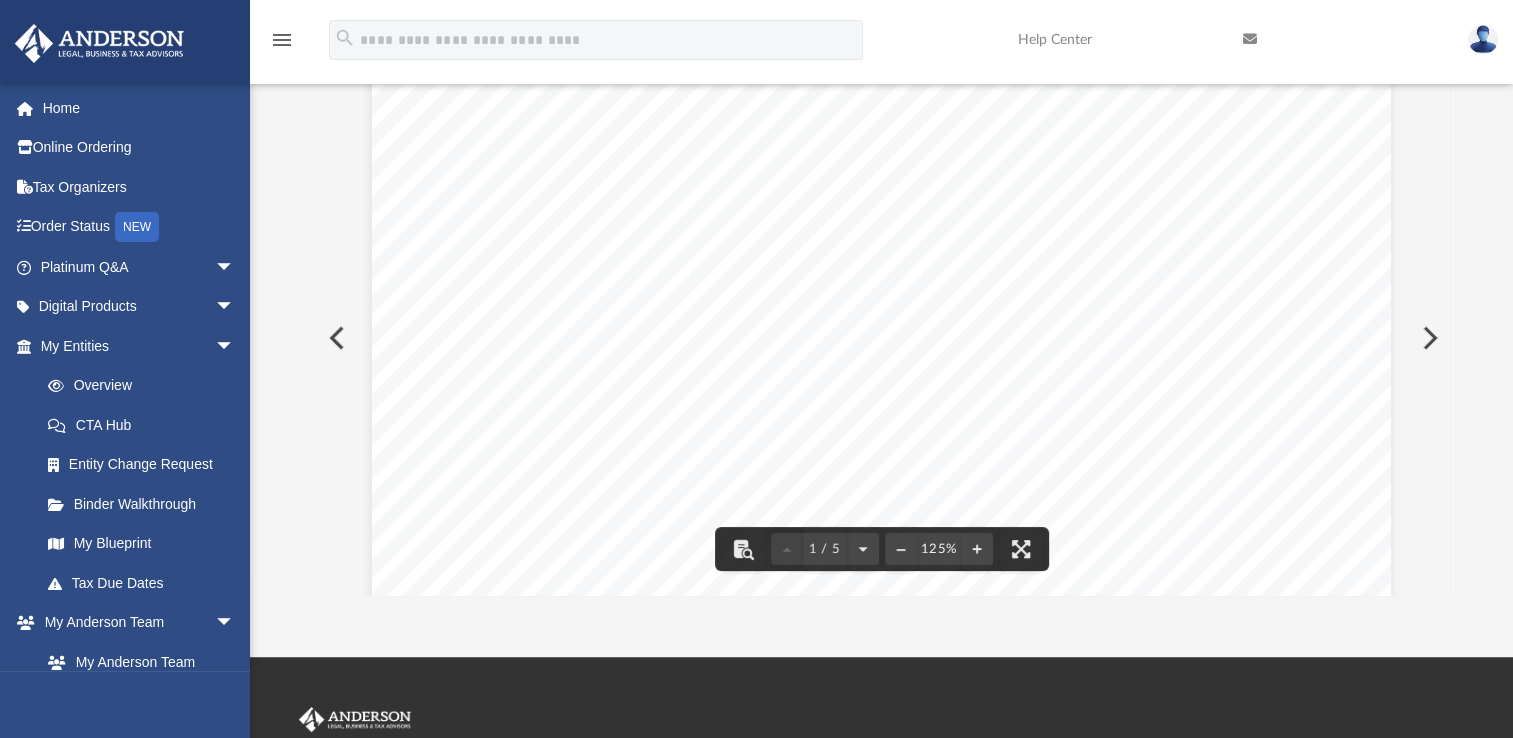 scroll, scrollTop: 0, scrollLeft: 0, axis: both 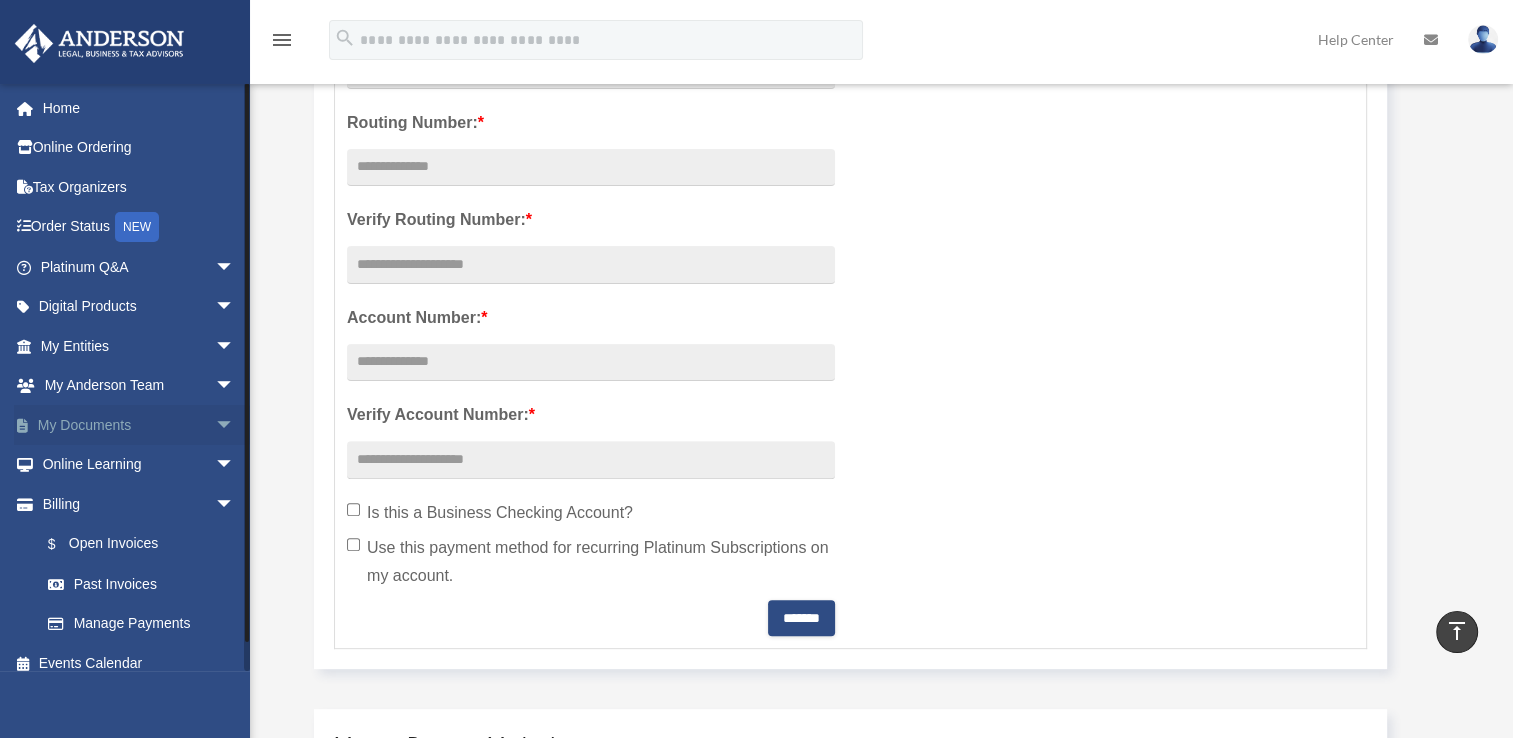 click on "arrow_drop_down" at bounding box center [235, 425] 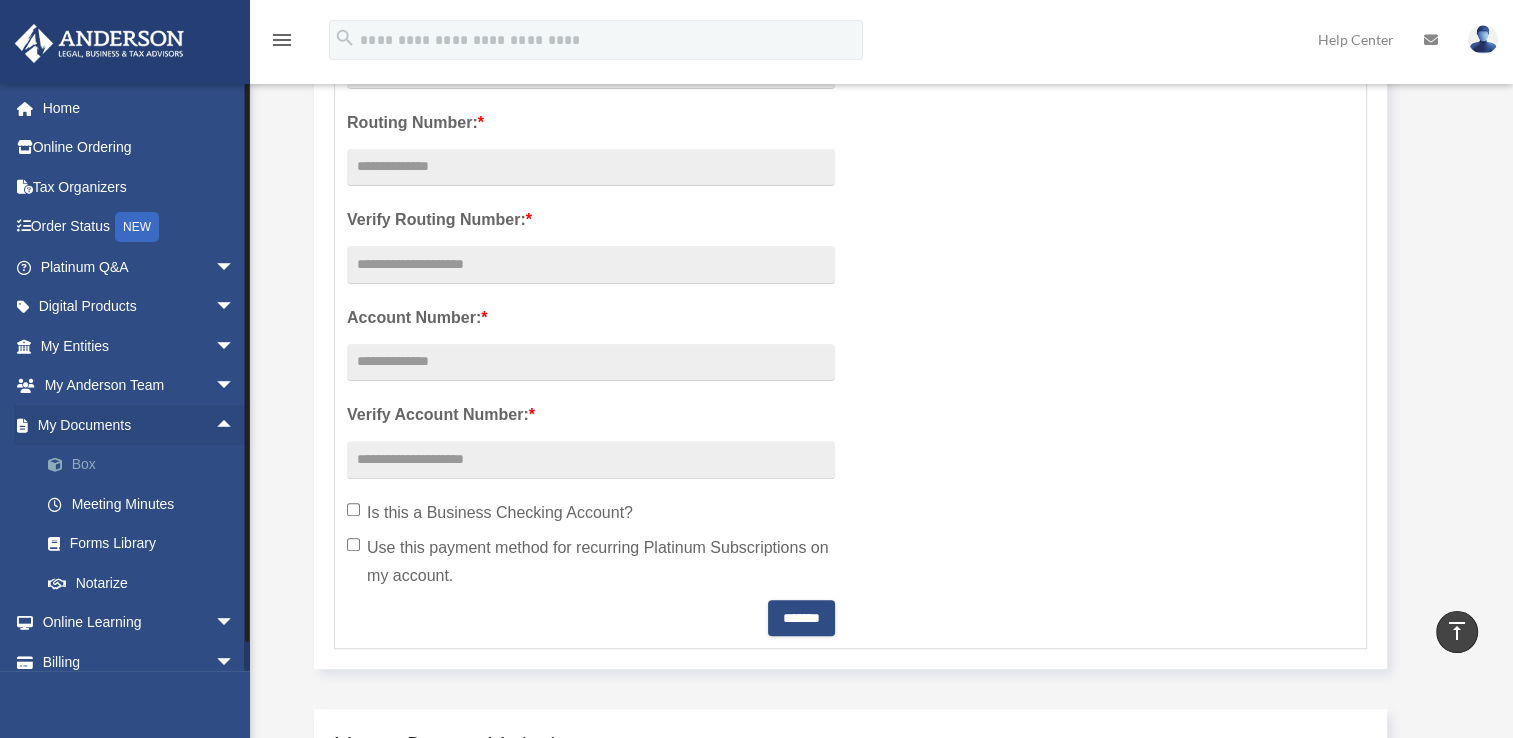 click on "Box" at bounding box center [146, 465] 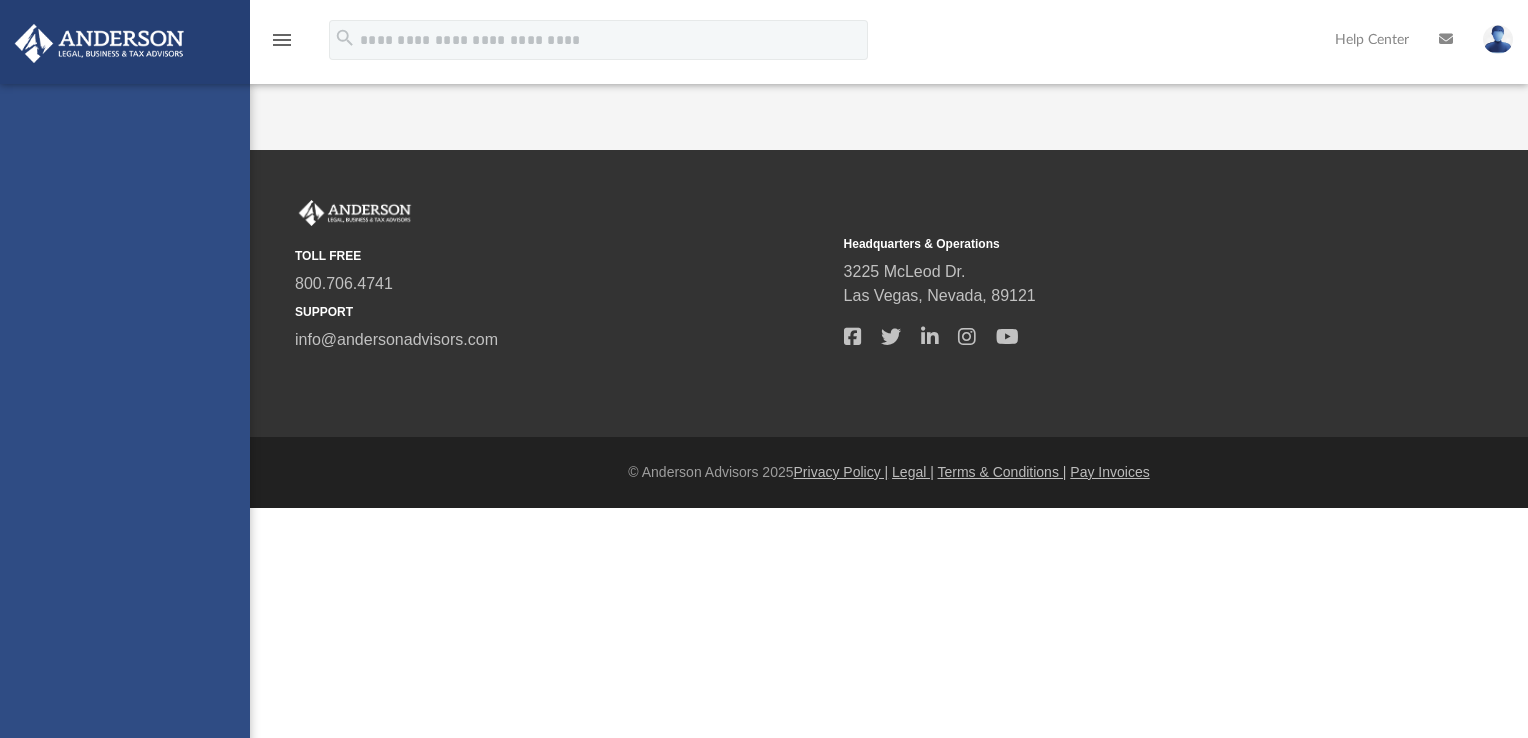 click on "kaz@choosekraft.com
Sign Out
kaz@choosekraft.com
Home
Online Ordering
Tax Organizers
Order Status  NEW
Platinum Q&A
Client FAQ
Platinum Walkthrough
Submit a Question
Answered Questions
Document Review
Platinum Knowledge Room
Tax & Bookkeeping Packages
Land Trust & Deed Forum
Portal Feedback
Digital Products
Tax Toolbox
Business Credit Optimizer
Virtual Bookkeeping
Land Trust Kit
Wholesale Trust Kit
Non Profit Resource Kit
My Entities
Overview
CTA Hub
Entity Change Request
Binder Walkthrough
My Blueprint
Tax Due Dates
My Anderson Team
My Anderson Team
Anderson System
Client Referrals
My Documents
Box
Meeting Minutes
Forms Library
Notarize
Online Learning" at bounding box center [125, 453] 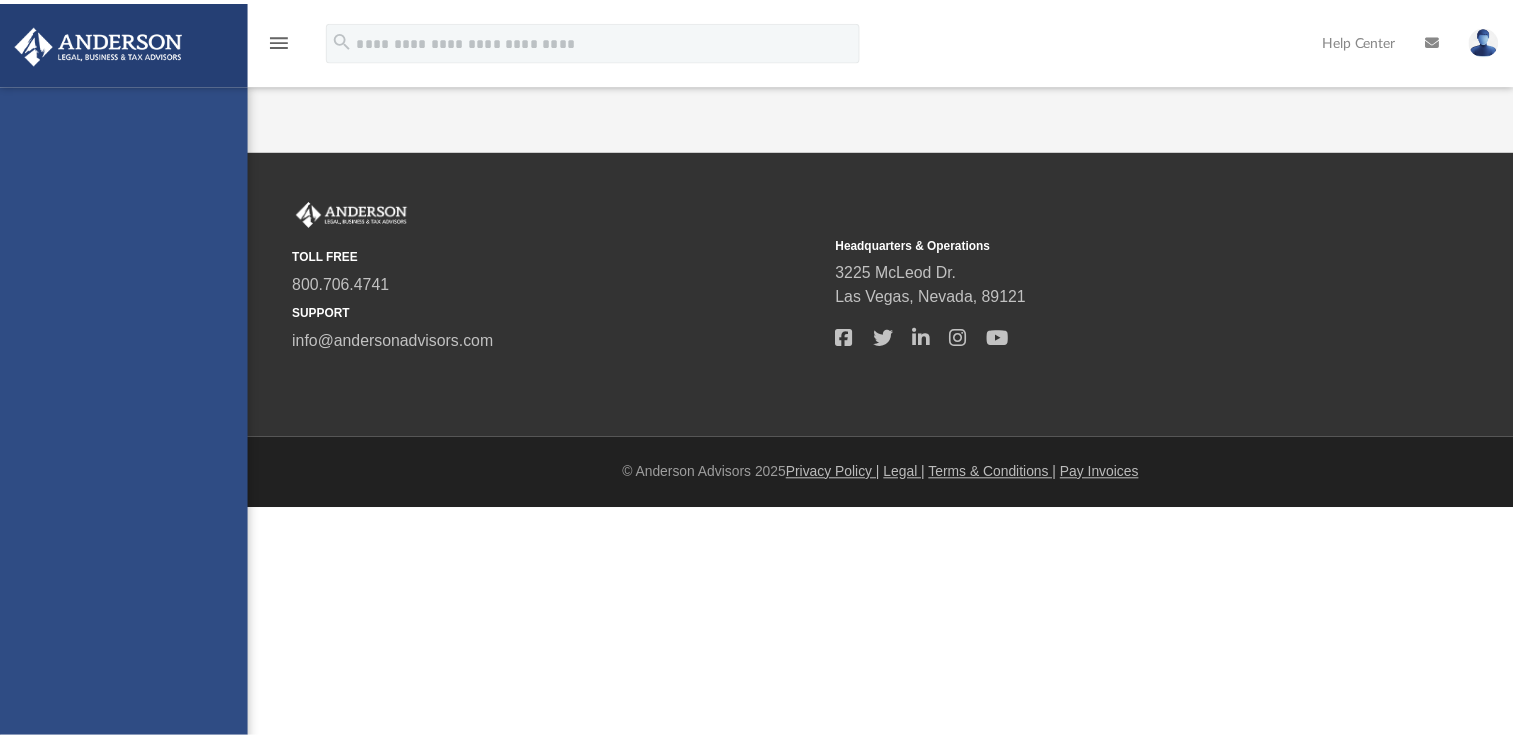 scroll, scrollTop: 0, scrollLeft: 0, axis: both 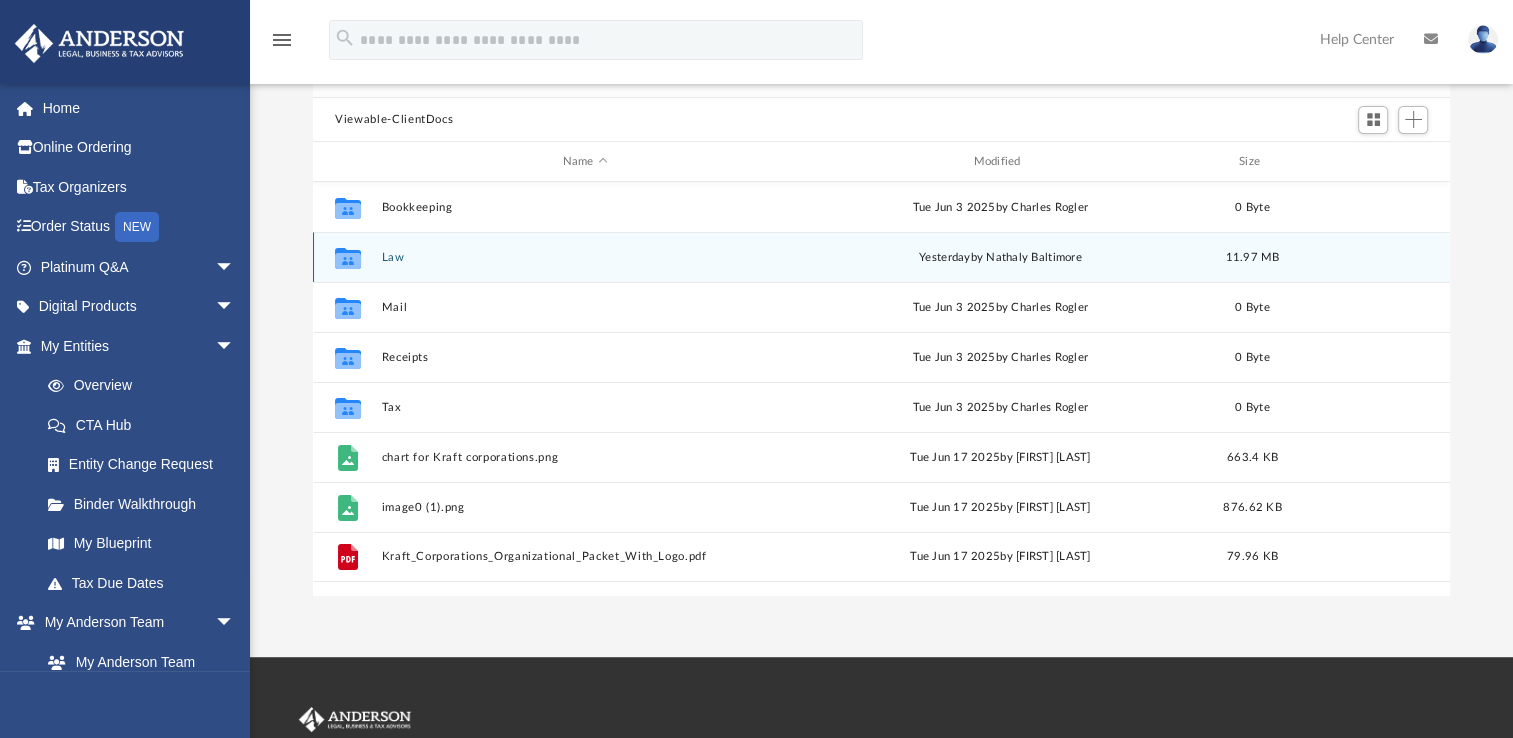 click on "Collaborated Folder Law yesterday  by Nathaly Baltimore 11.97 MB" at bounding box center [881, 257] 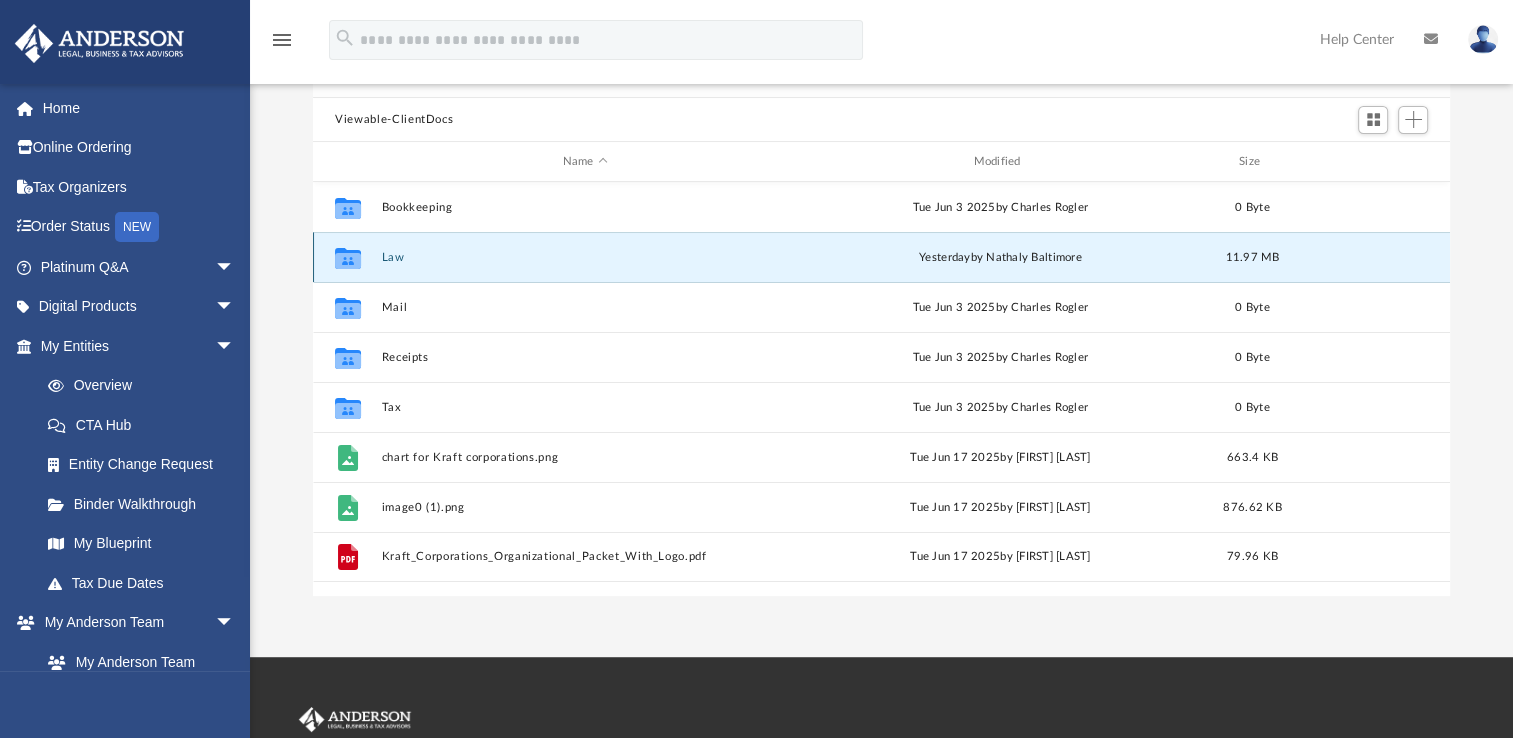 click on "Law" at bounding box center (585, 257) 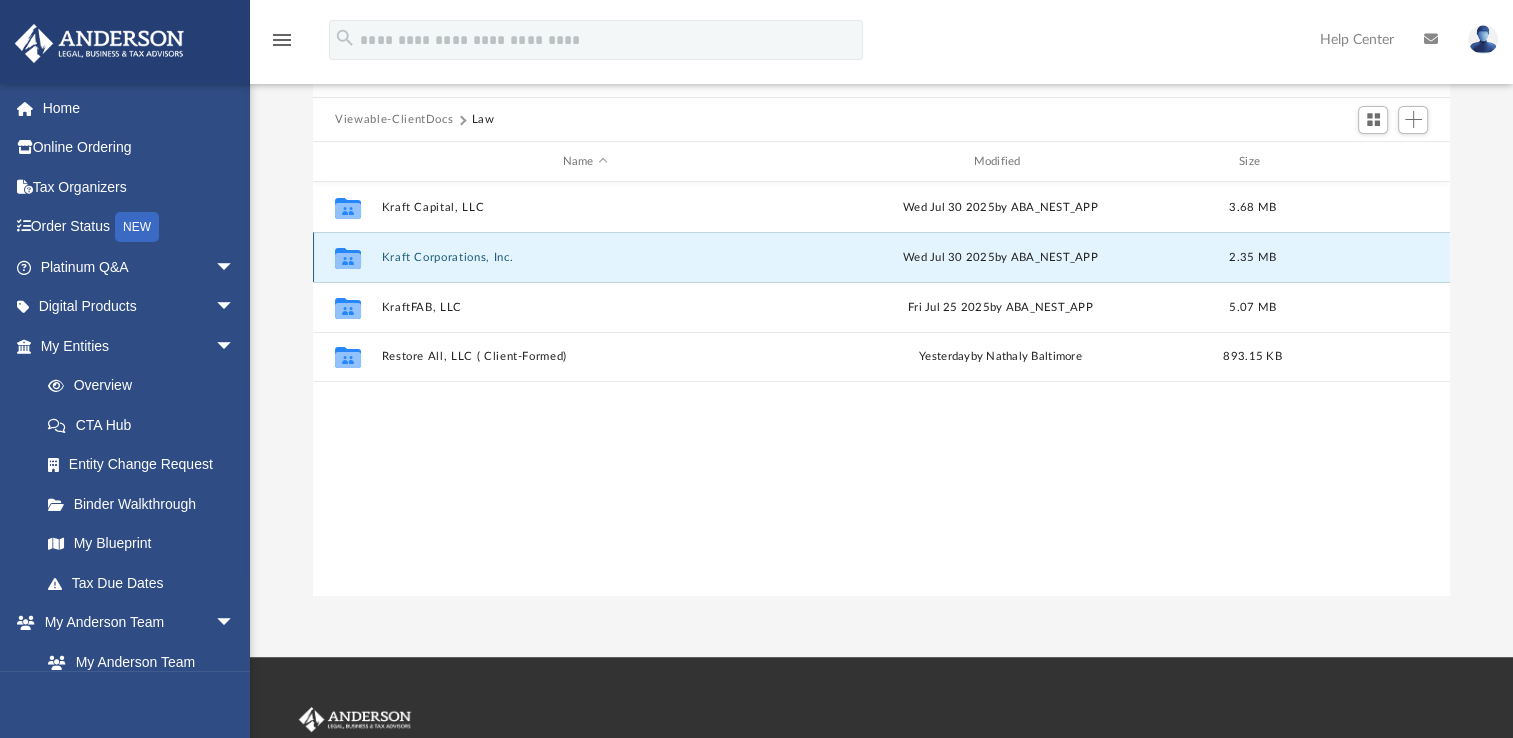 click on "Kraft Corporations, Inc." at bounding box center [585, 257] 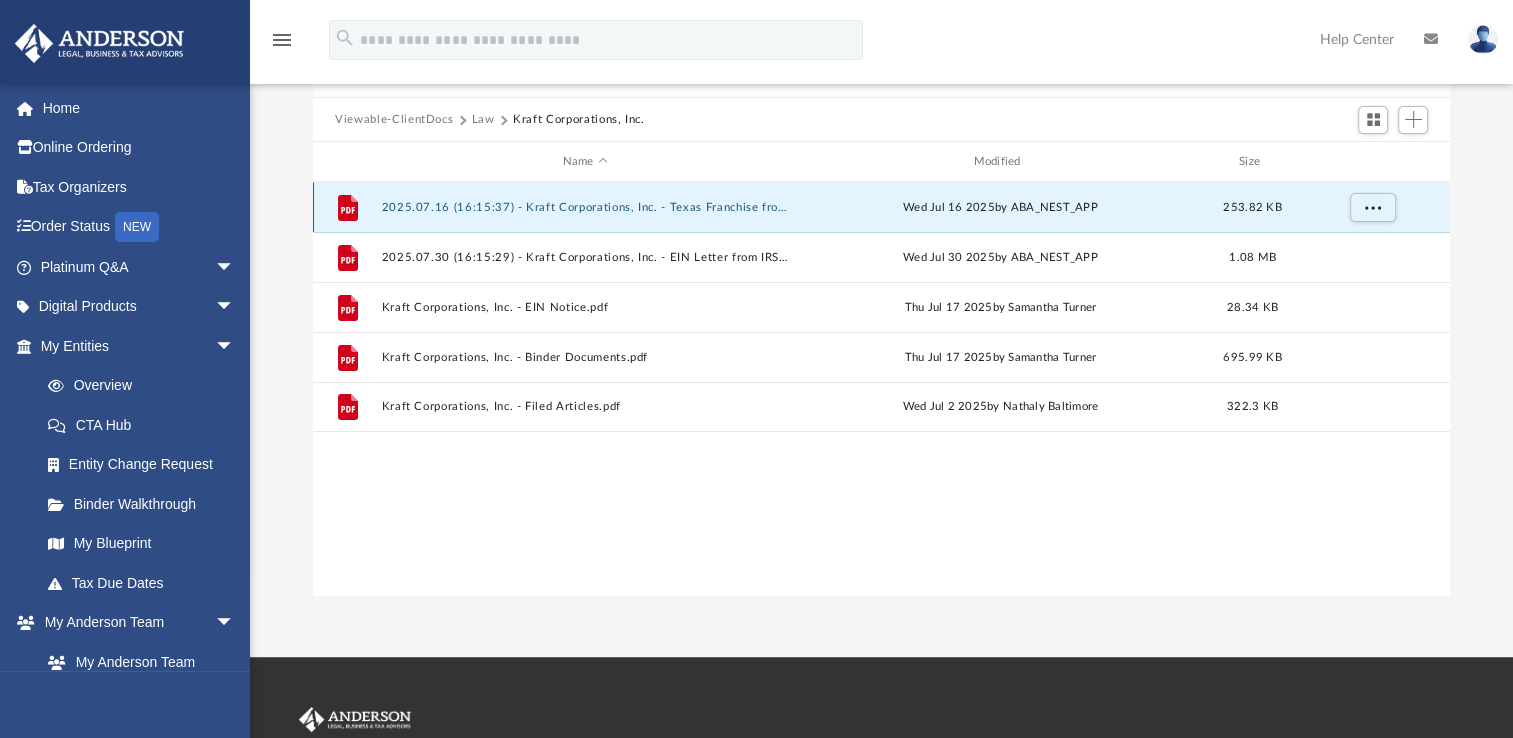 click on "2025.07.16 (16:15:37) - Kraft Corporations, Inc. - Texas Franchise from Texas Comptroller.pdf" at bounding box center (585, 207) 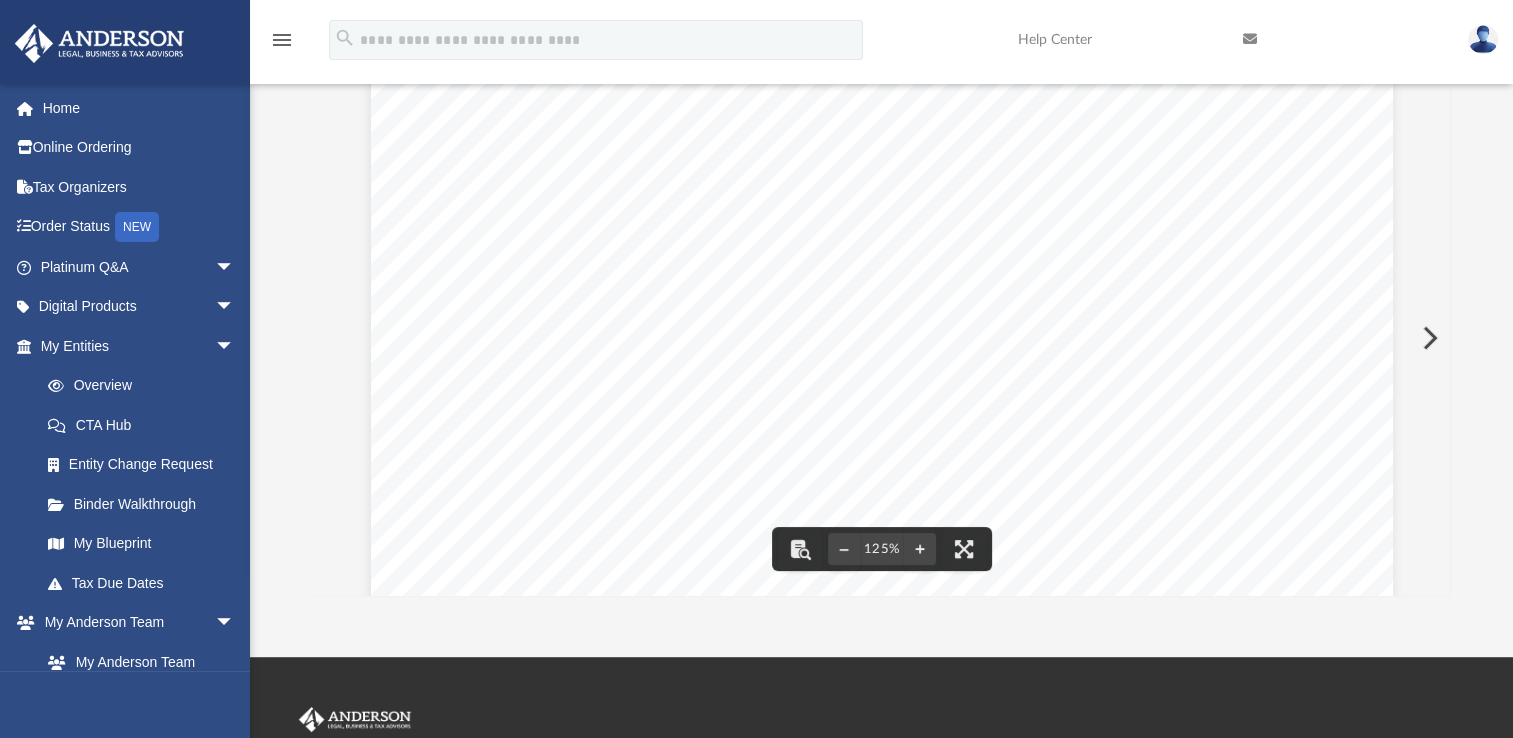 scroll, scrollTop: 0, scrollLeft: 0, axis: both 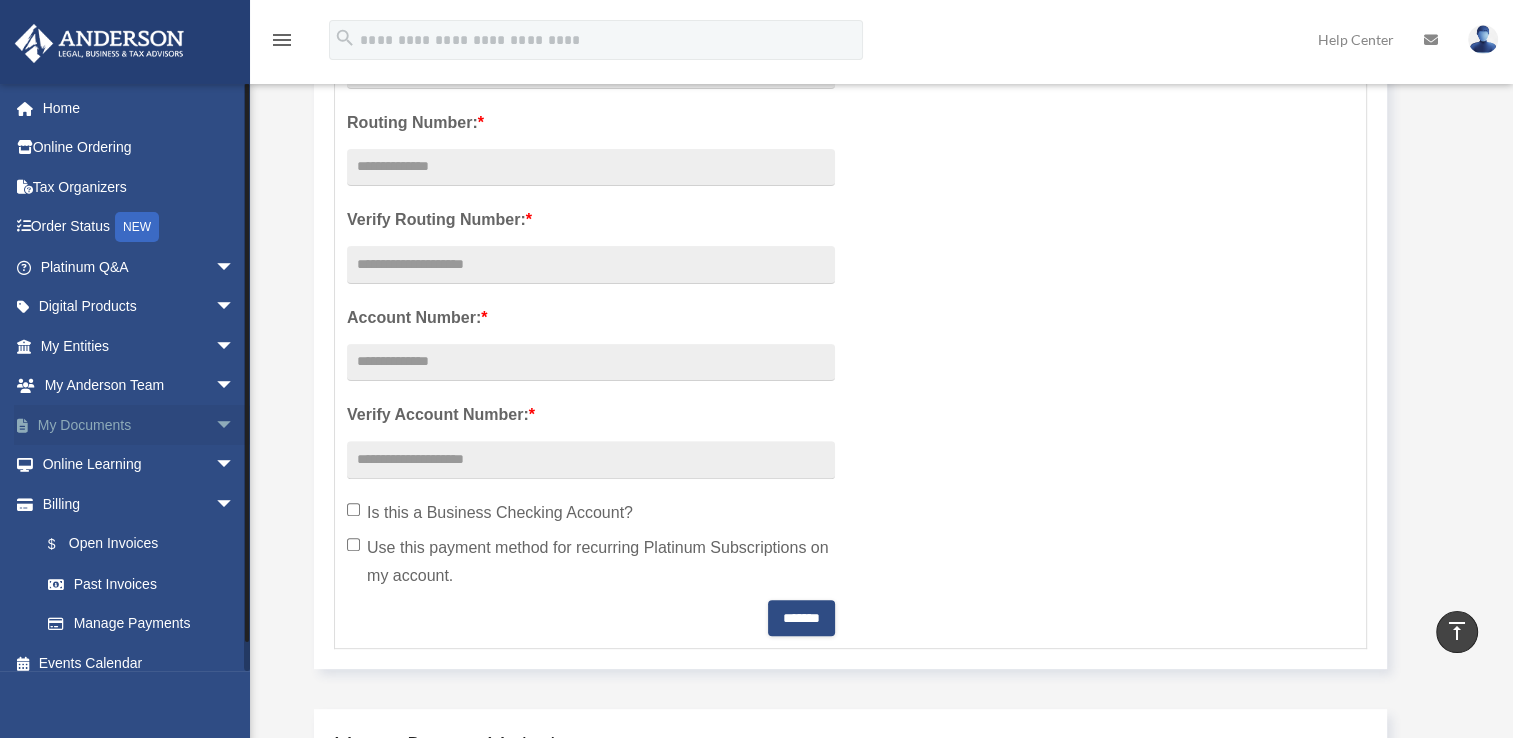 click on "My Documents arrow_drop_down" at bounding box center (139, 425) 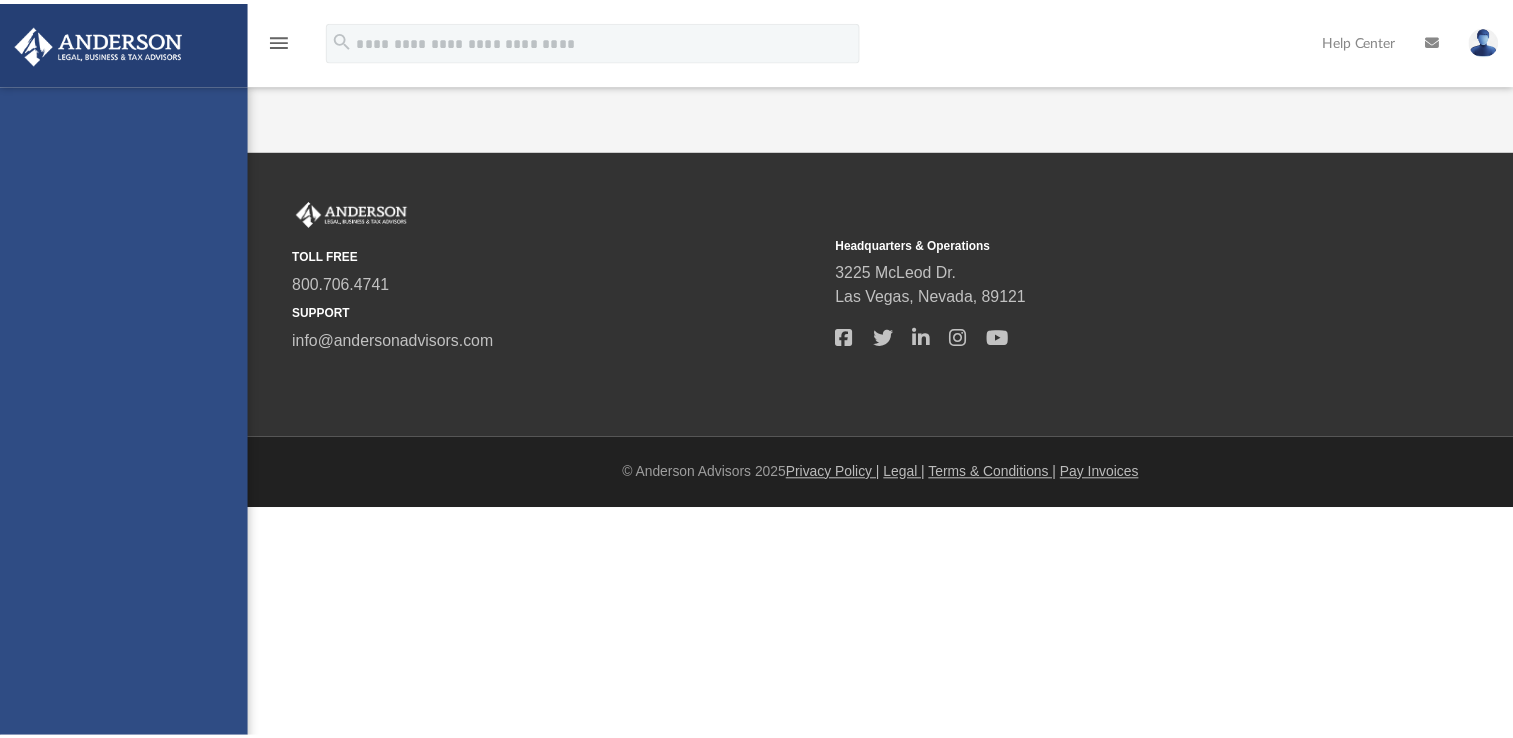 scroll, scrollTop: 0, scrollLeft: 0, axis: both 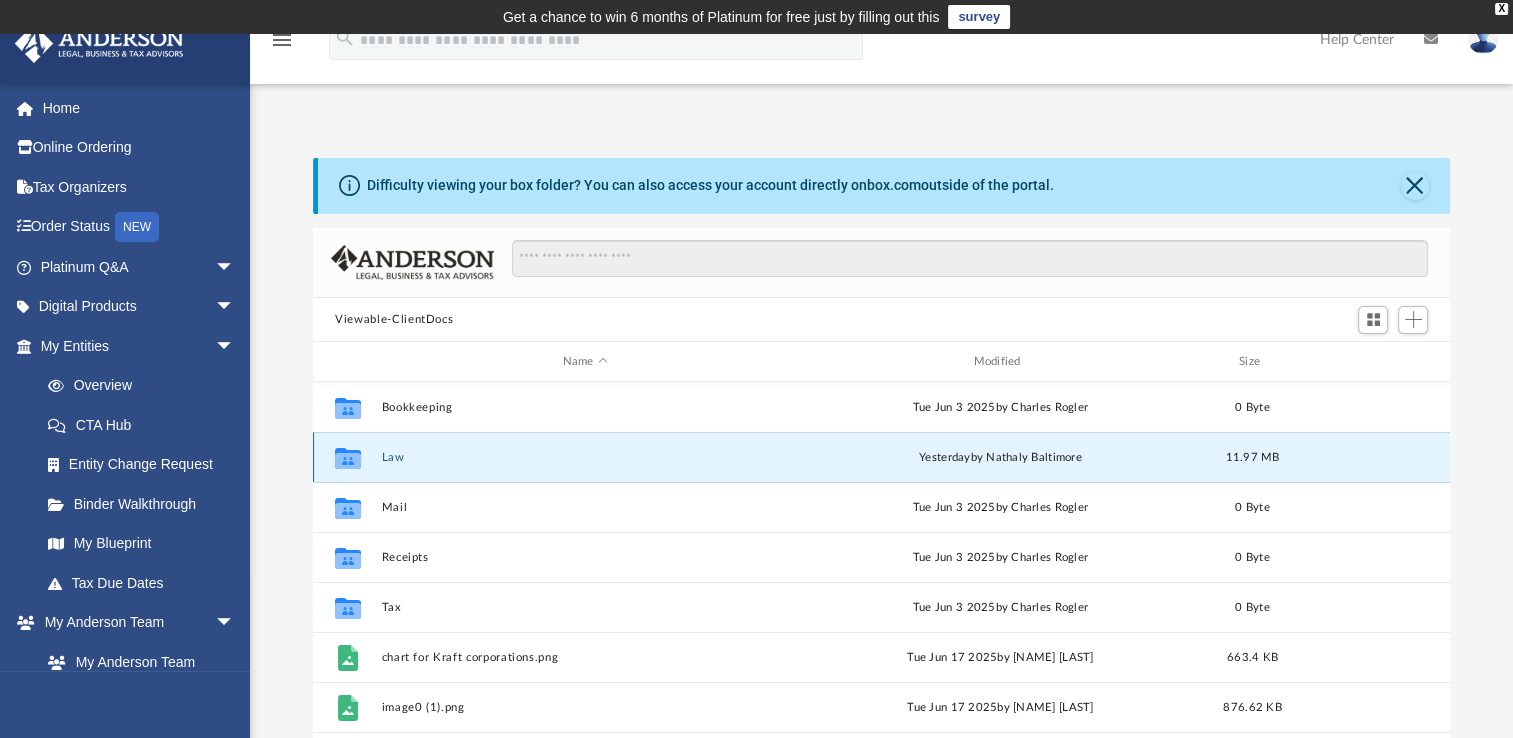 click on "Law" at bounding box center [585, 457] 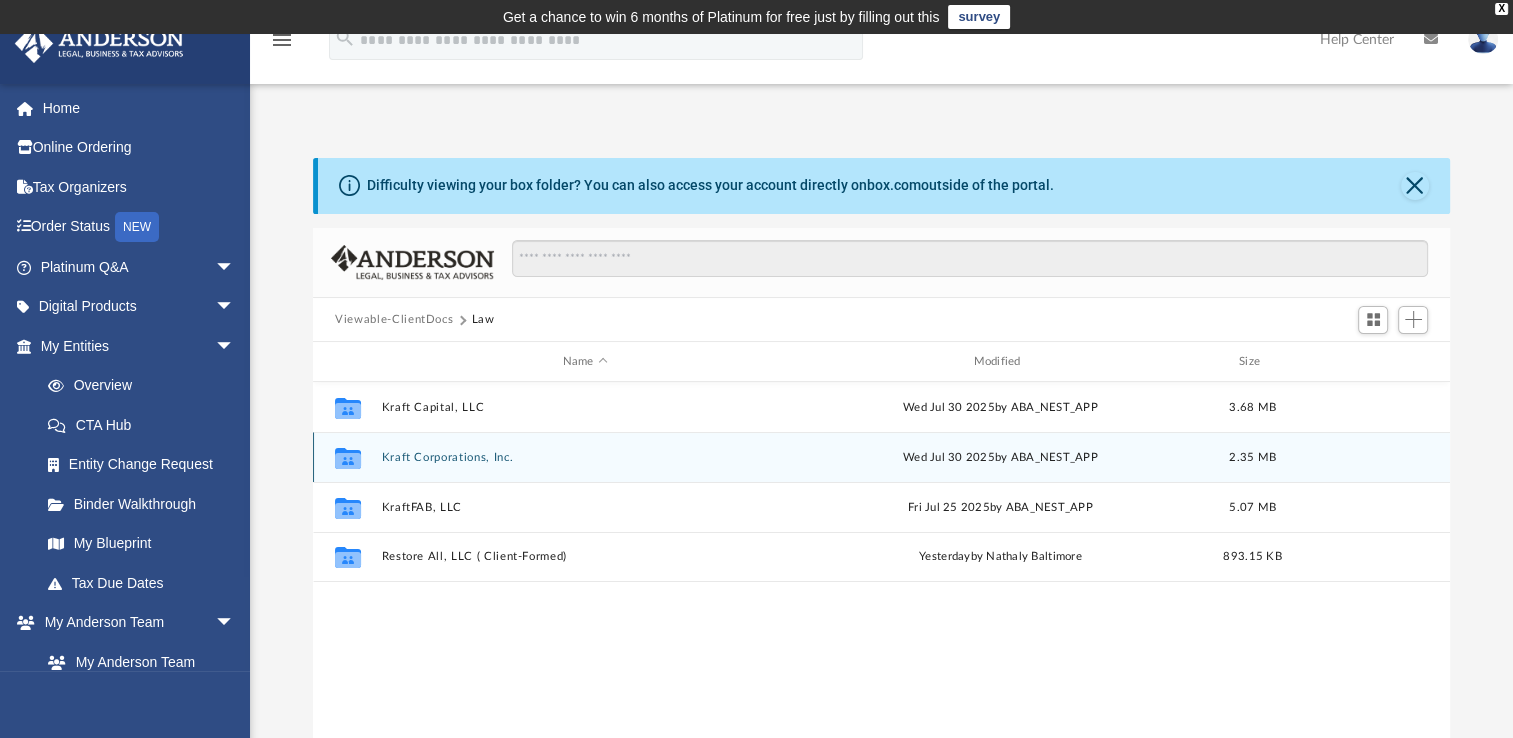 click on "Kraft Corporations, Inc." at bounding box center (585, 457) 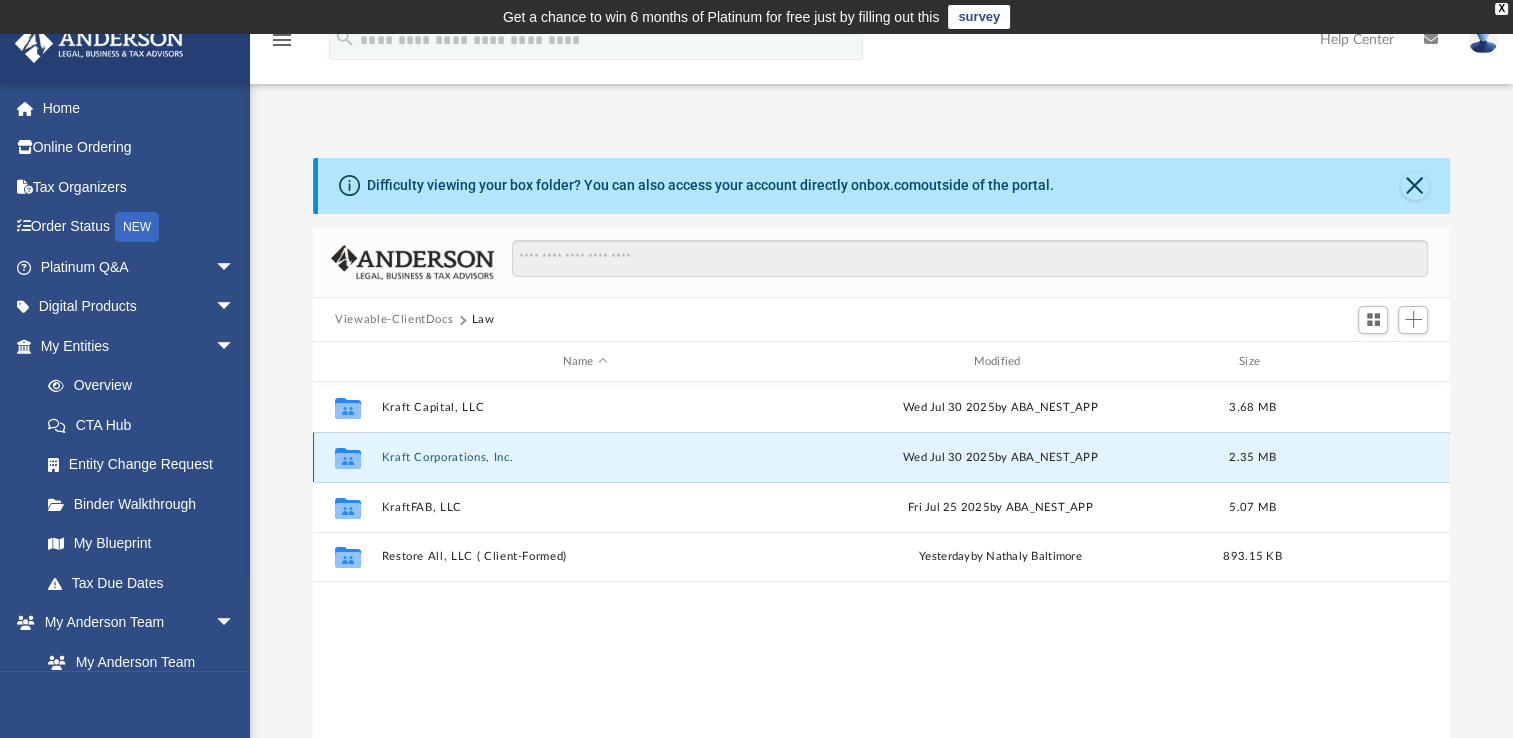 click on "Kraft Corporations, Inc." at bounding box center [585, 457] 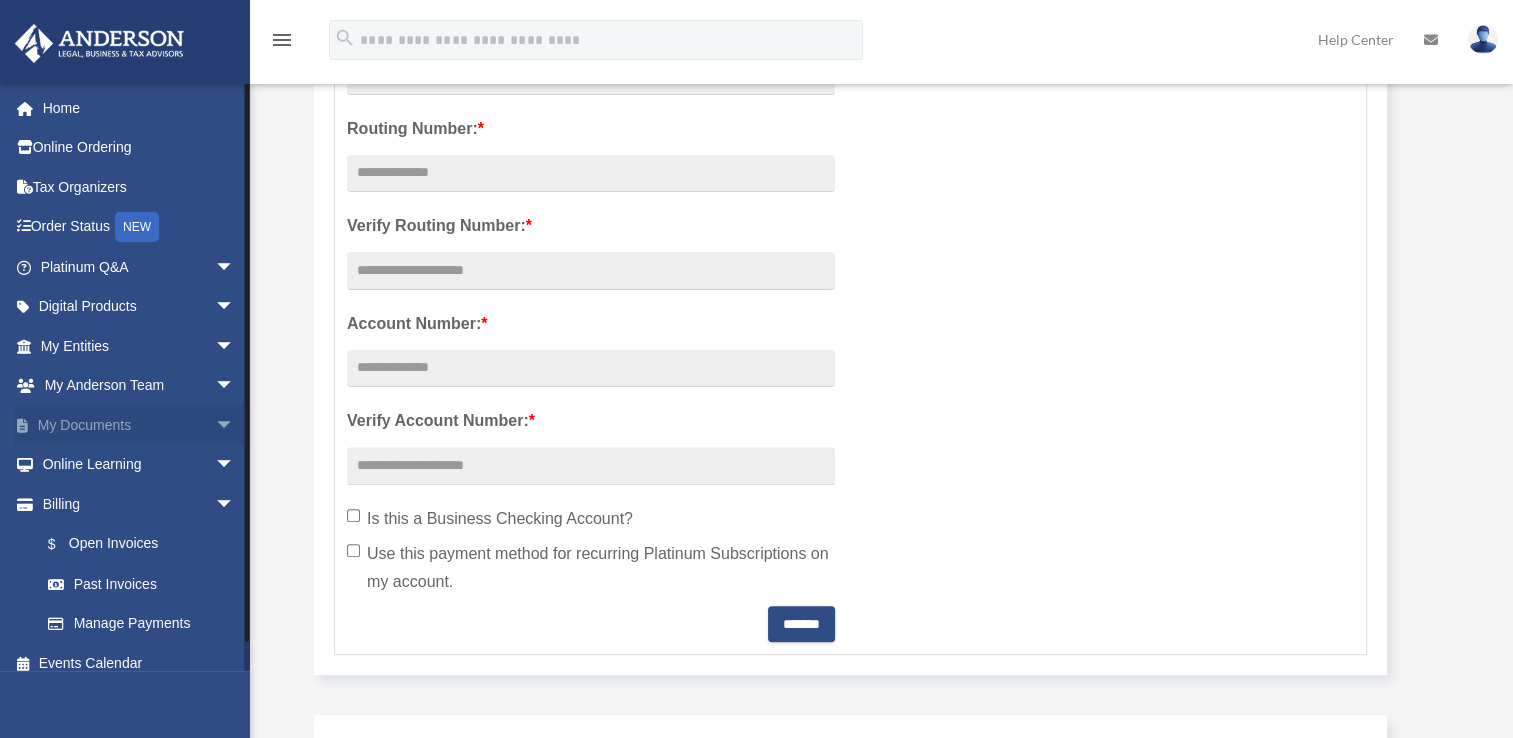 scroll, scrollTop: 548, scrollLeft: 0, axis: vertical 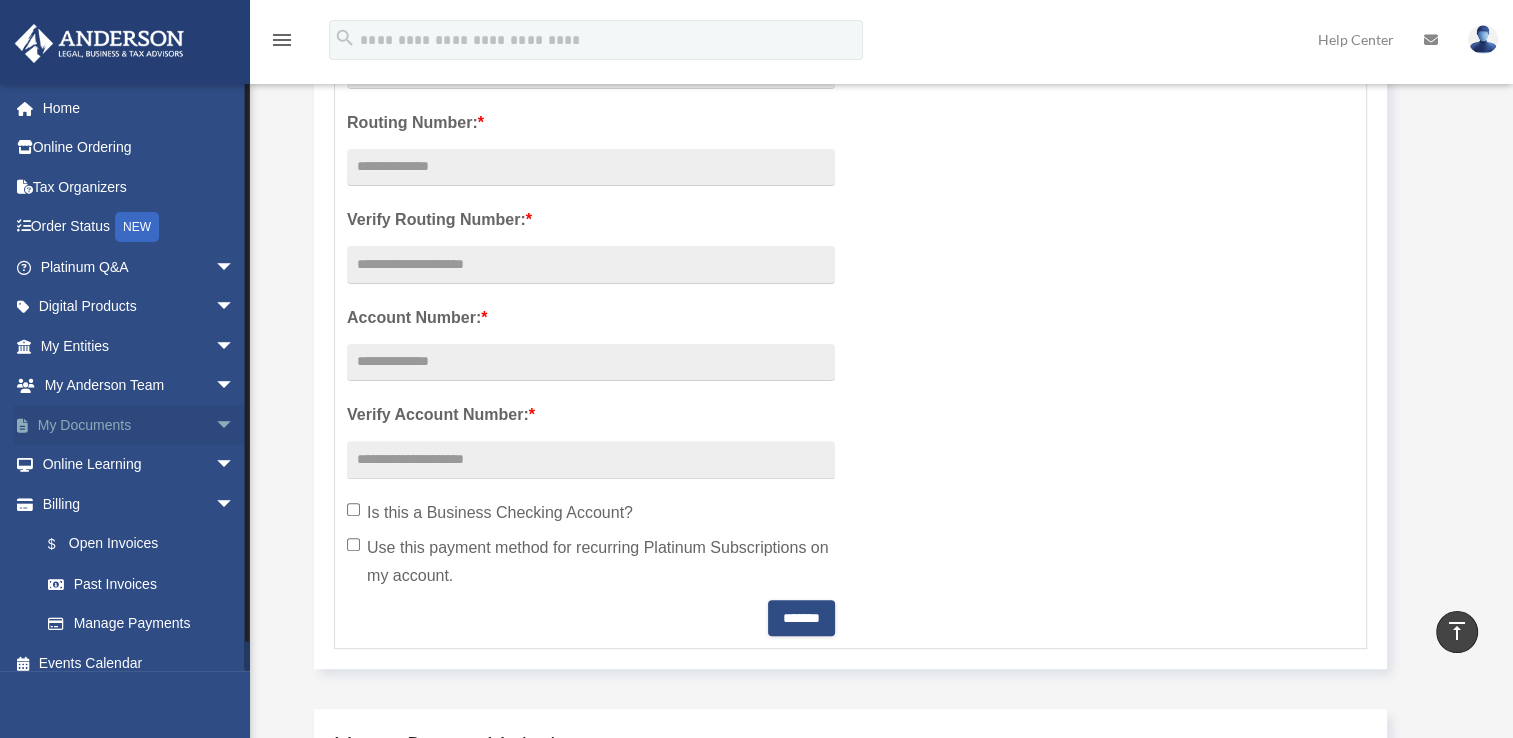click on "arrow_drop_down" at bounding box center [235, 425] 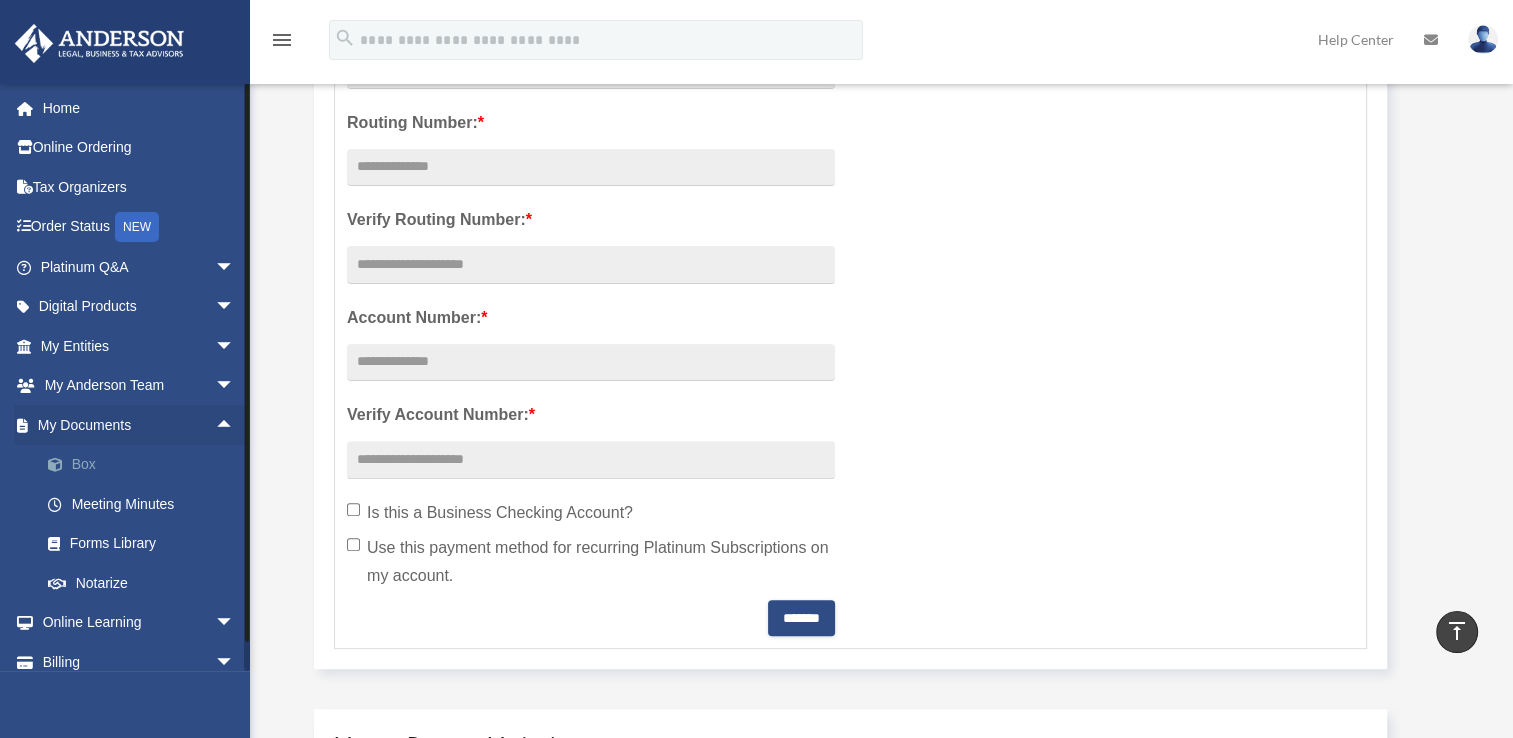 click on "Box" at bounding box center (146, 465) 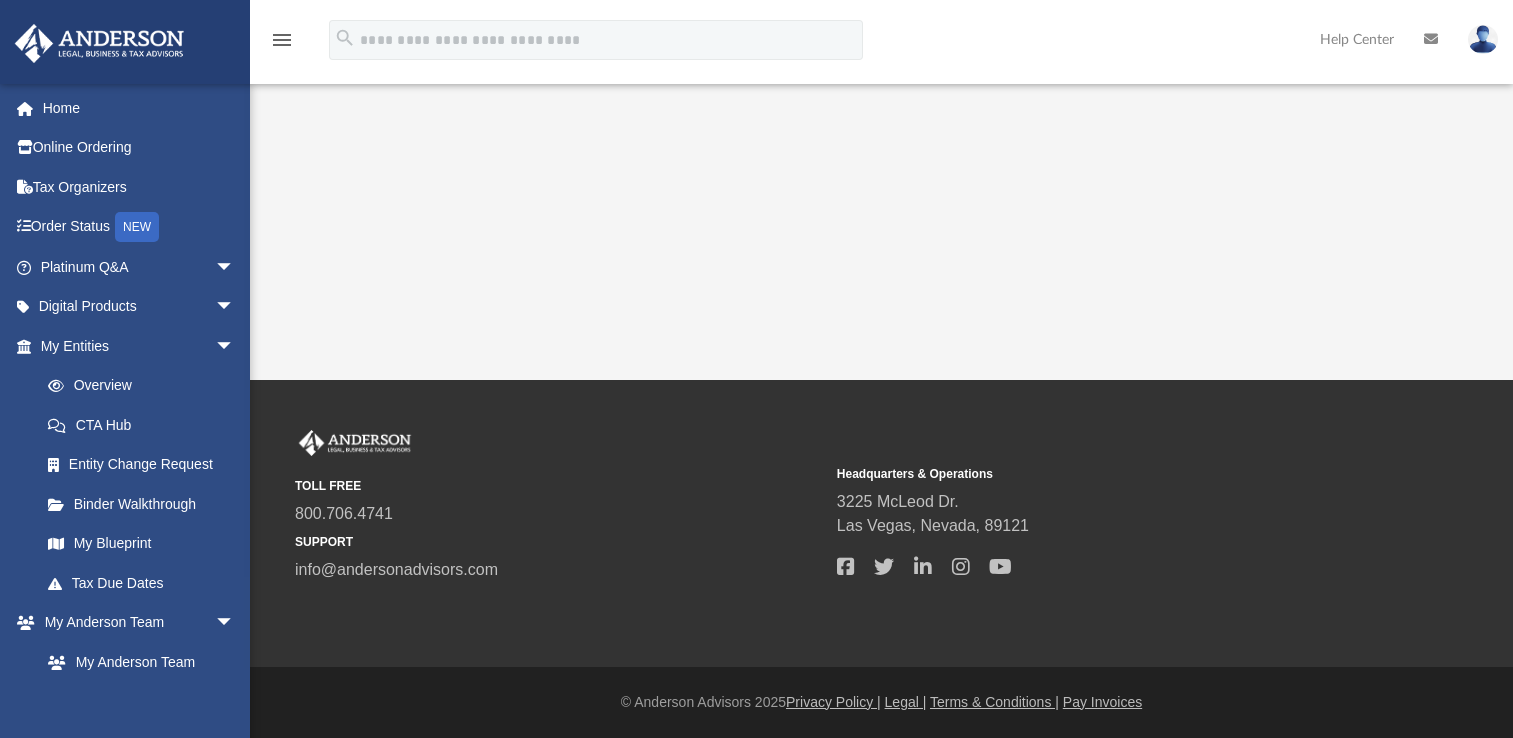 scroll, scrollTop: 0, scrollLeft: 0, axis: both 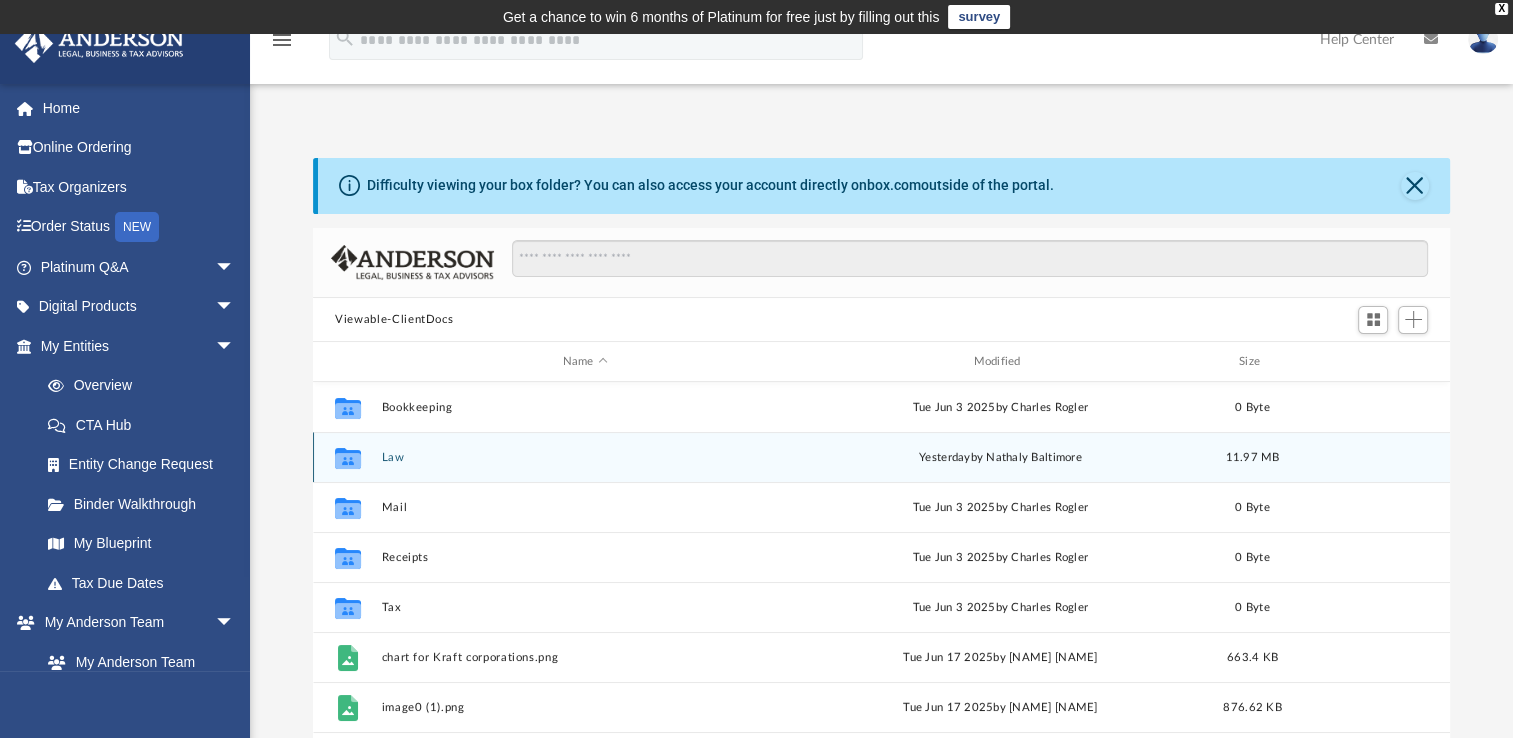 click on "Law" at bounding box center (585, 457) 